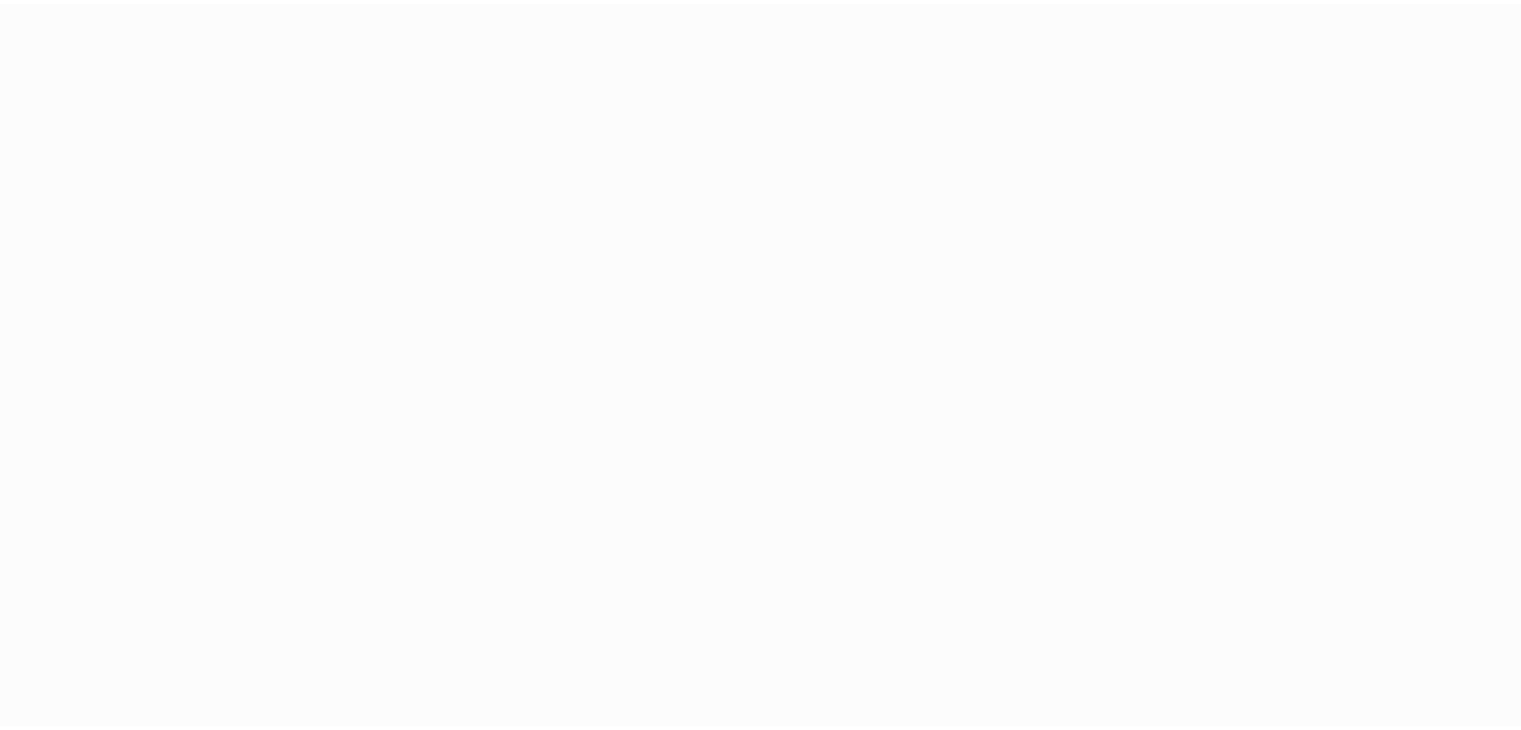 scroll, scrollTop: 0, scrollLeft: 0, axis: both 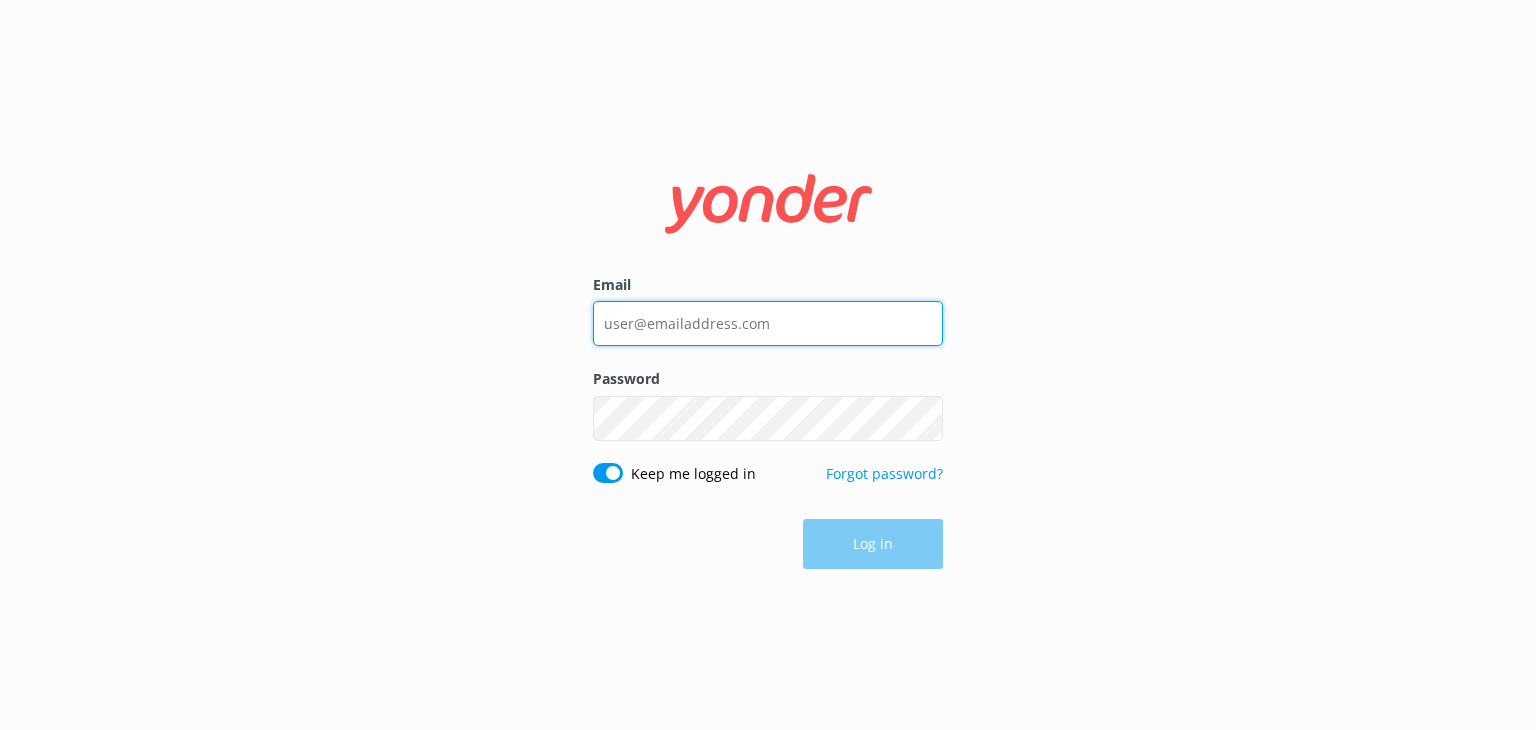 type on "[EMAIL_ADDRESS][DOMAIN_NAME]" 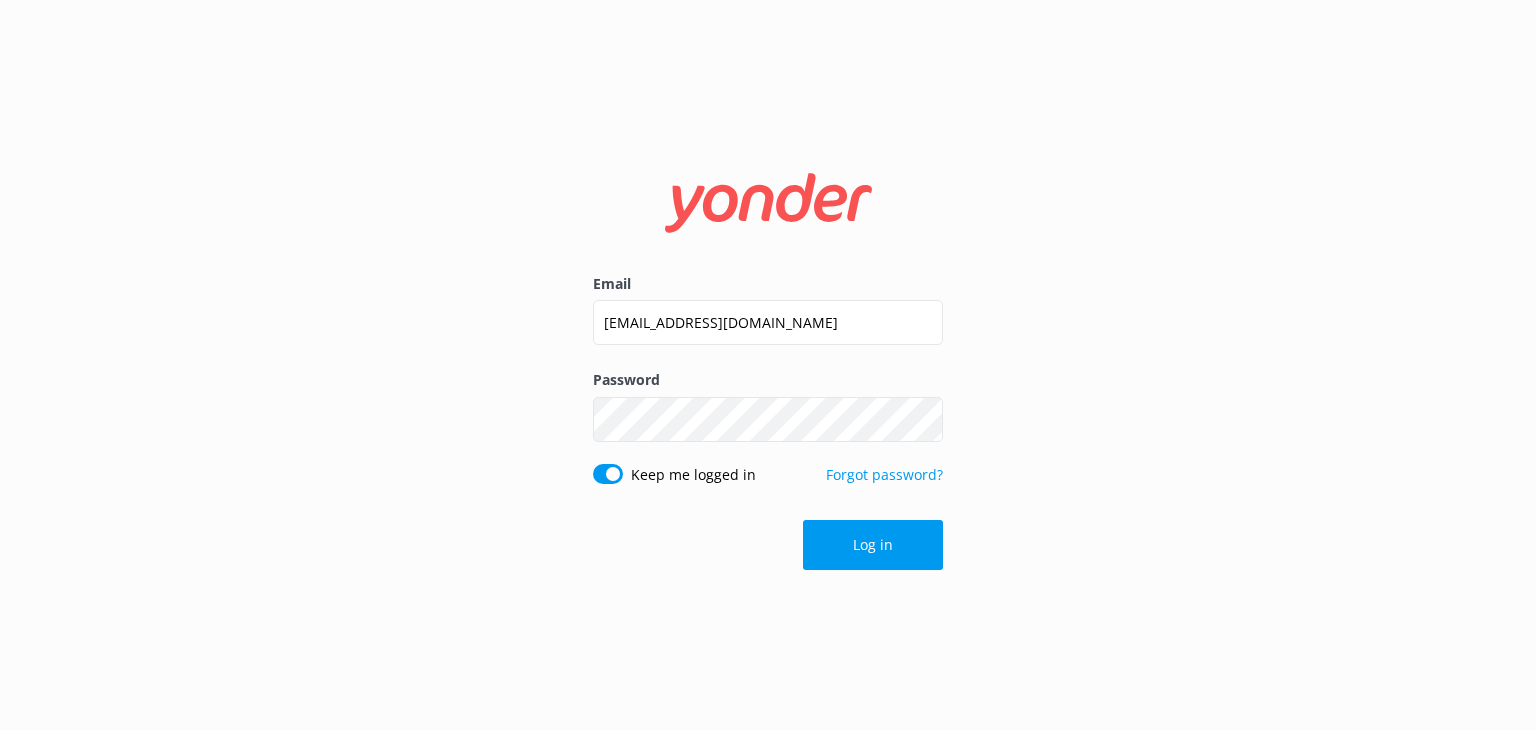 click on "Log in" at bounding box center [768, 545] 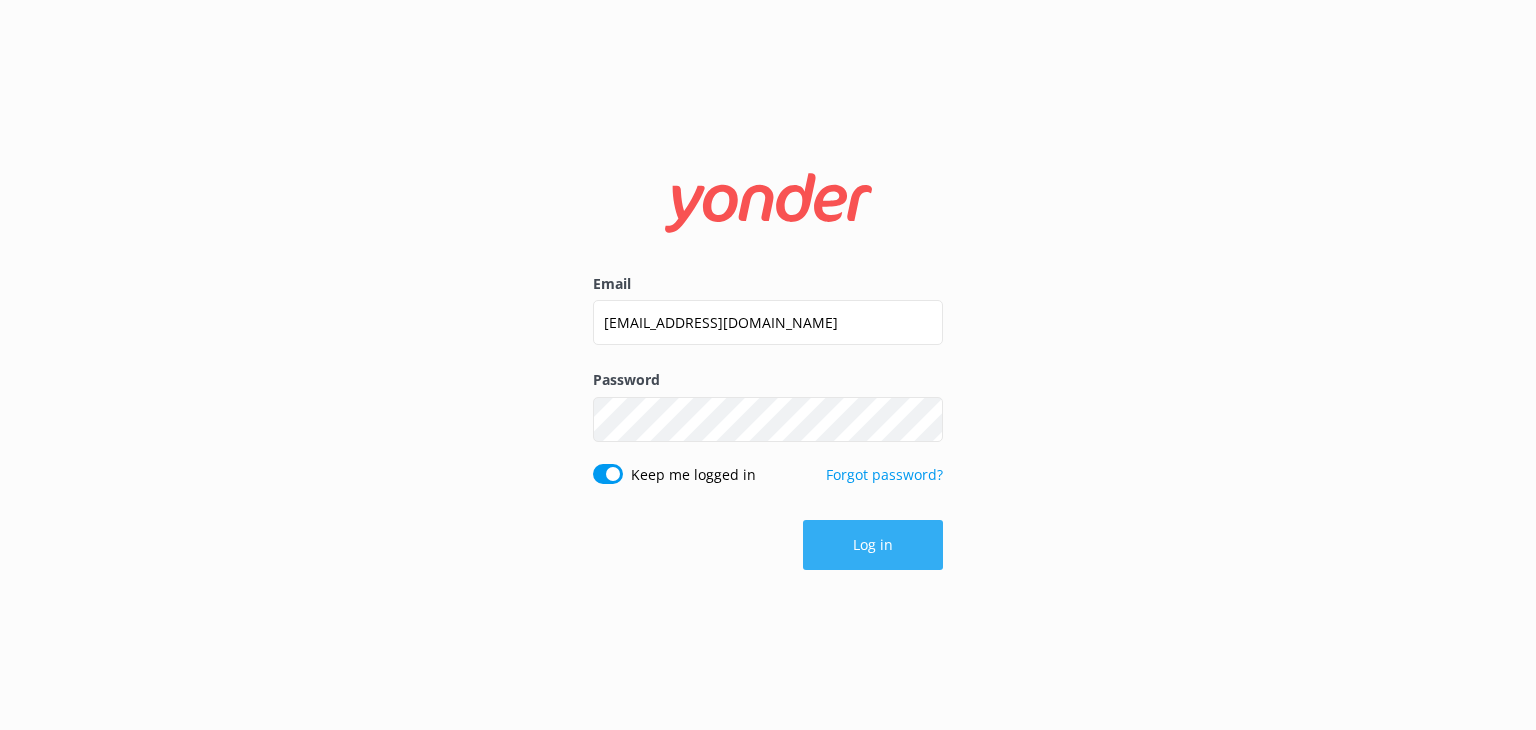 click on "Log in" at bounding box center (873, 545) 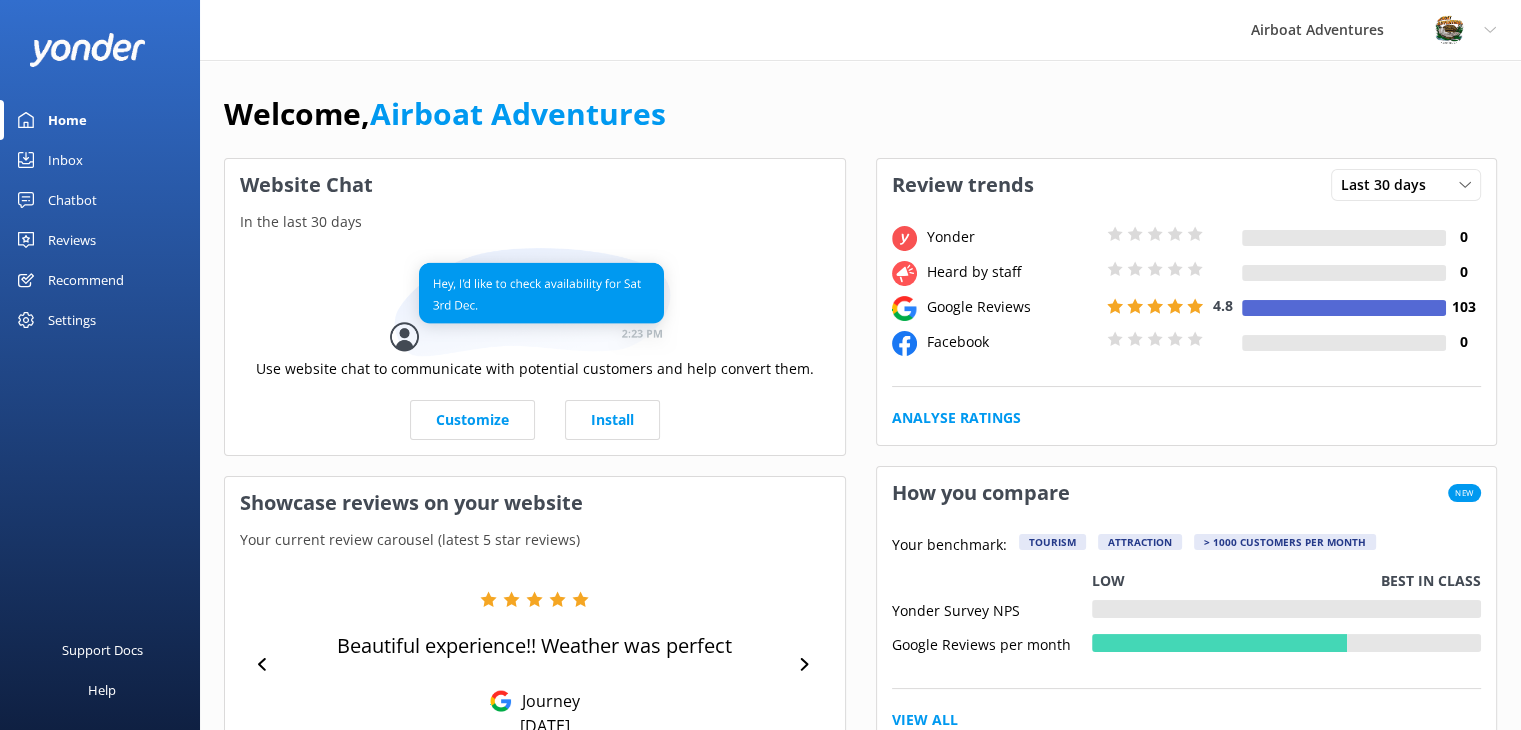 click on "Reviews" at bounding box center [72, 240] 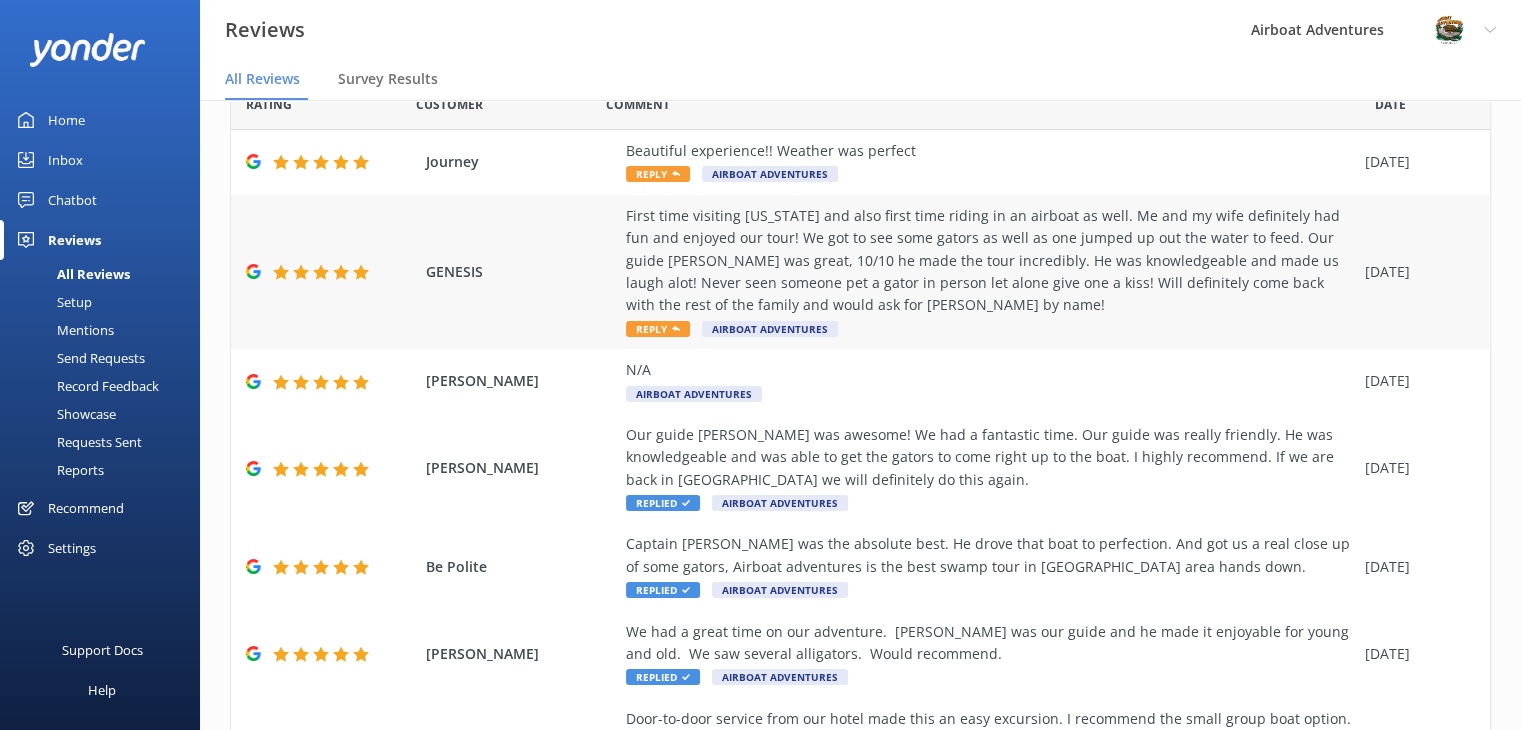 scroll, scrollTop: 92, scrollLeft: 0, axis: vertical 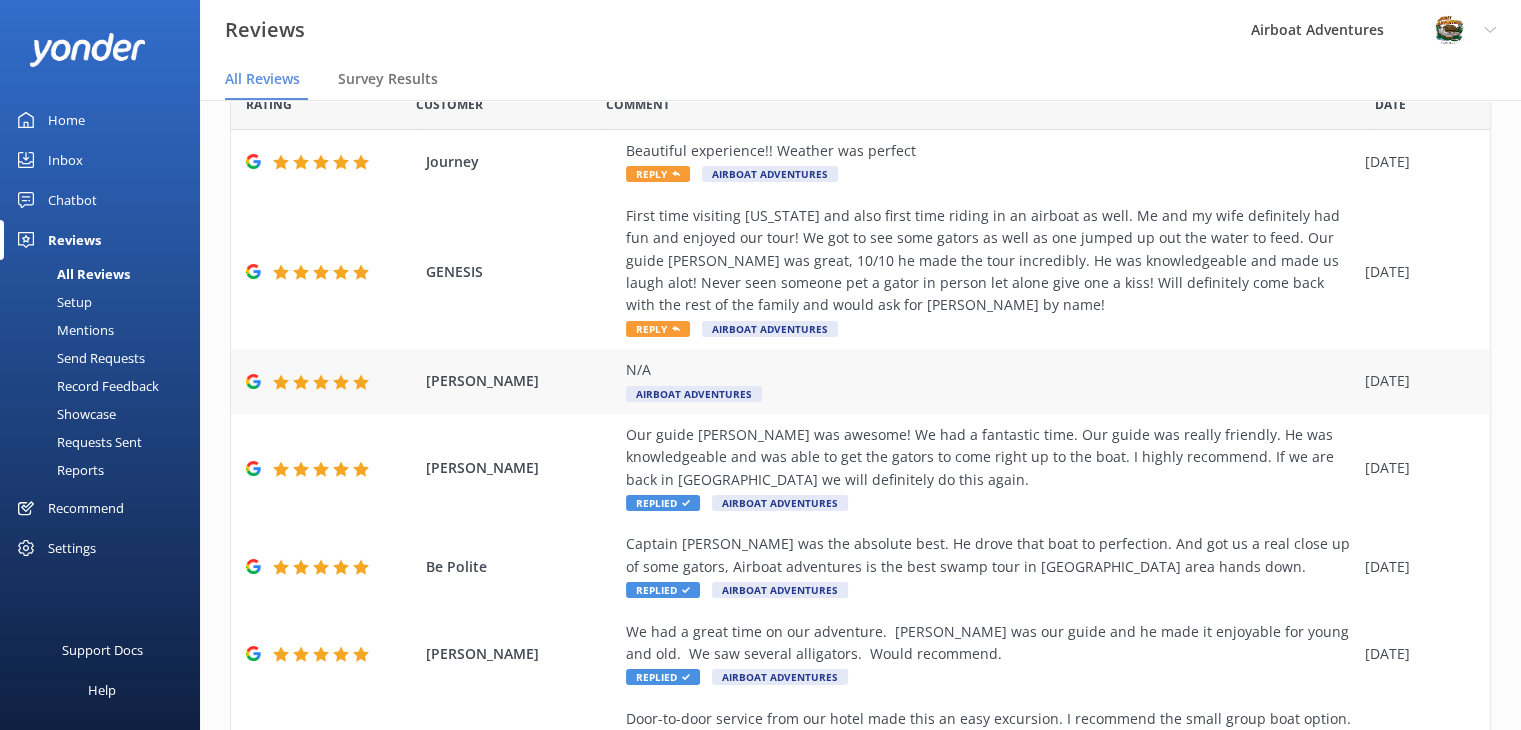 click on "[PERSON_NAME]/A Airboat Adventures [DATE]" at bounding box center (860, 381) 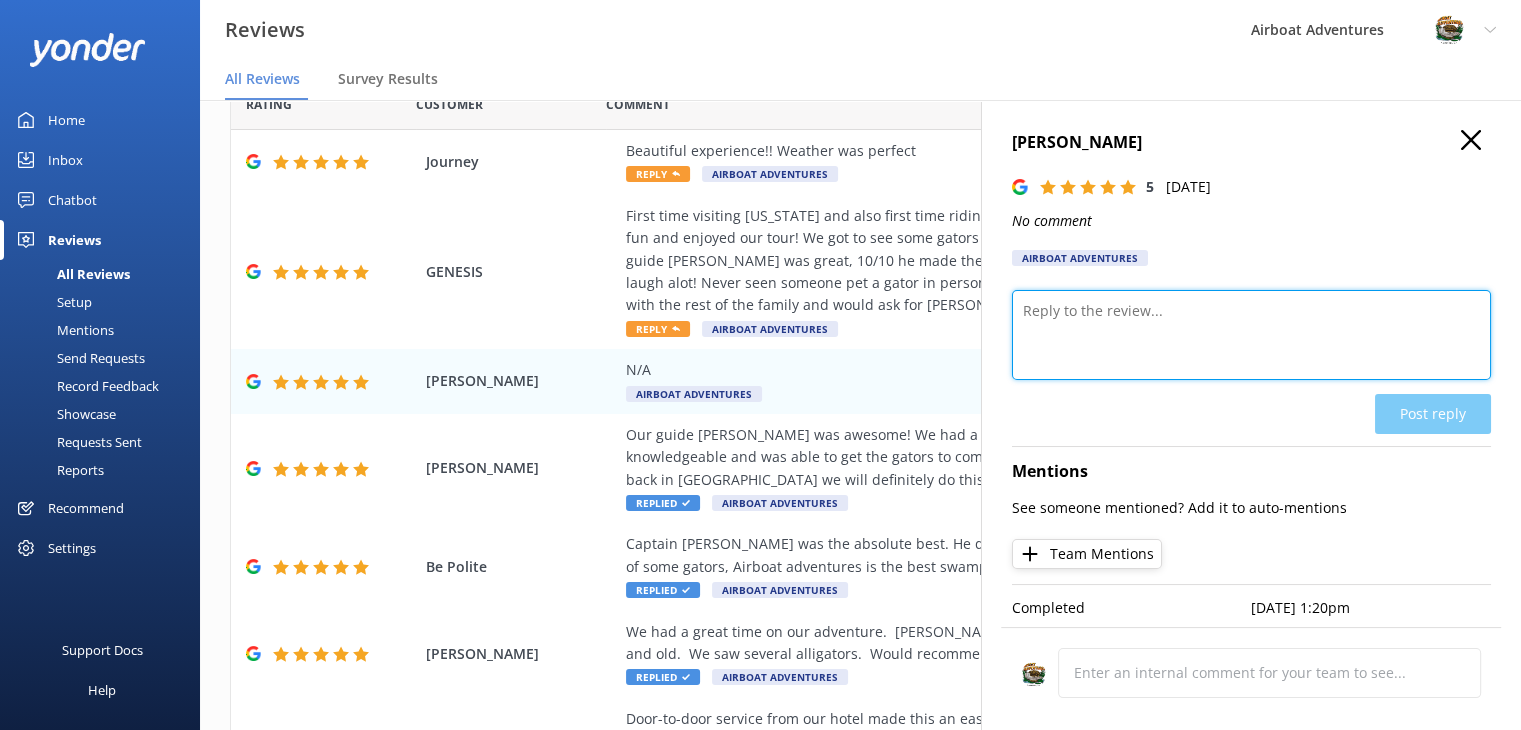 click at bounding box center [1251, 335] 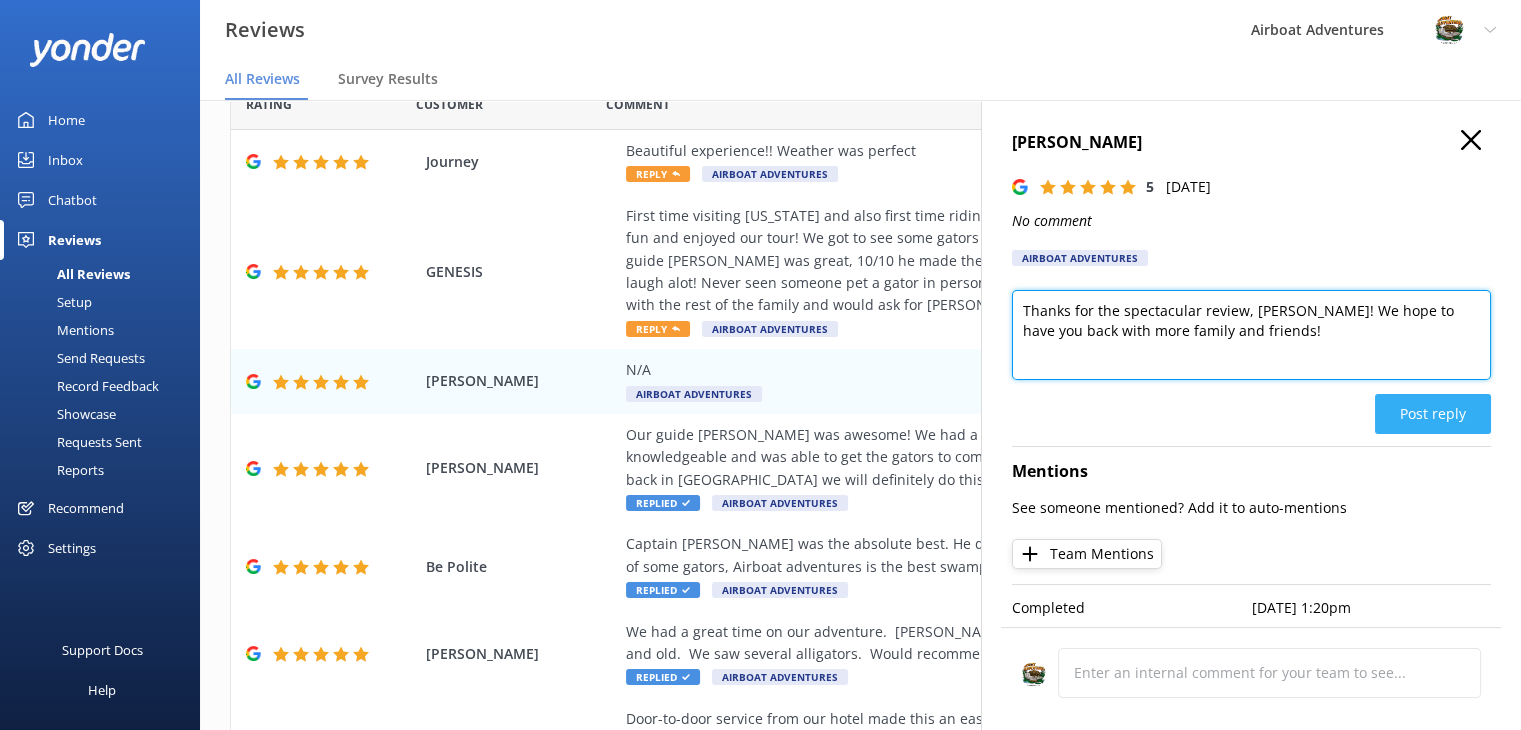 type on "Thanks for the spectacular review, [PERSON_NAME]! We hope to have you back with more family and friends!" 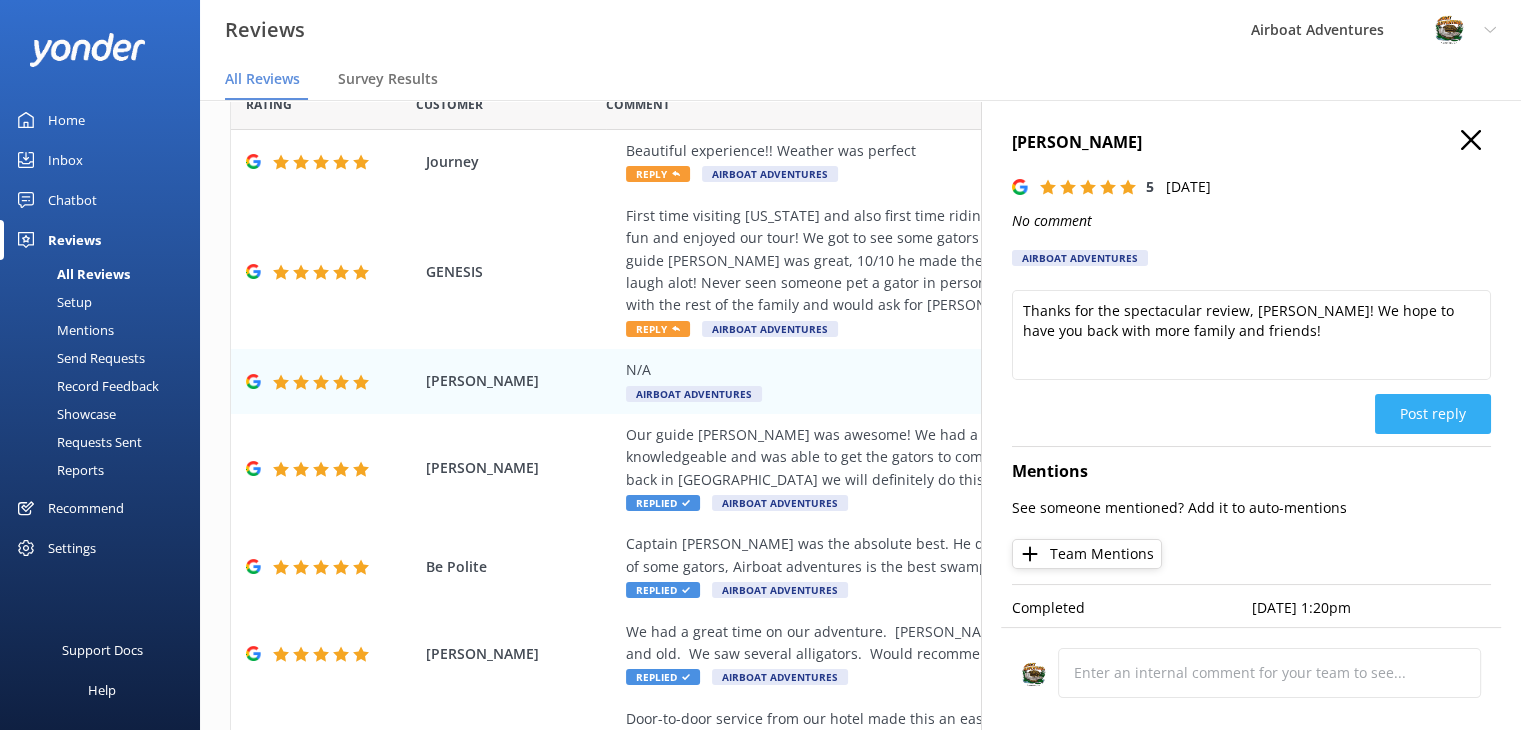 click on "Post reply" 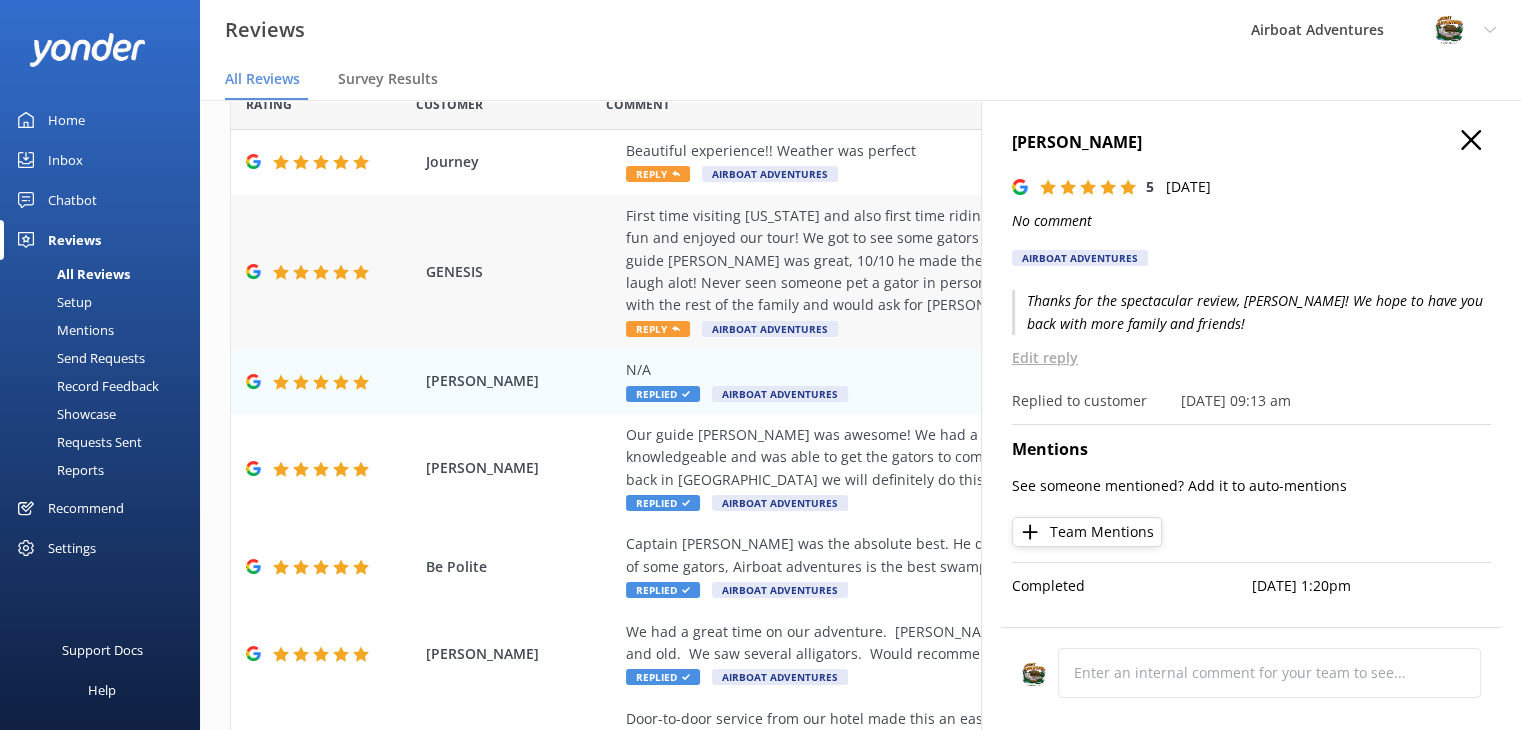 click on "First time visiting [US_STATE] and also first time riding in an airboat as well. Me and my wife definitely had fun and enjoyed our tour! We got to see some gators as well as one jumped up out the water to feed. Our guide [PERSON_NAME] was great, 10/10 he made the tour incredibly. He was knowledgeable and made us laugh alot! Never seen someone pet a gator in person let alone give one a kiss! Will definitely come back with the rest of the family and would ask for [PERSON_NAME] by name! Reply Airboat Adventures" at bounding box center (990, 272) 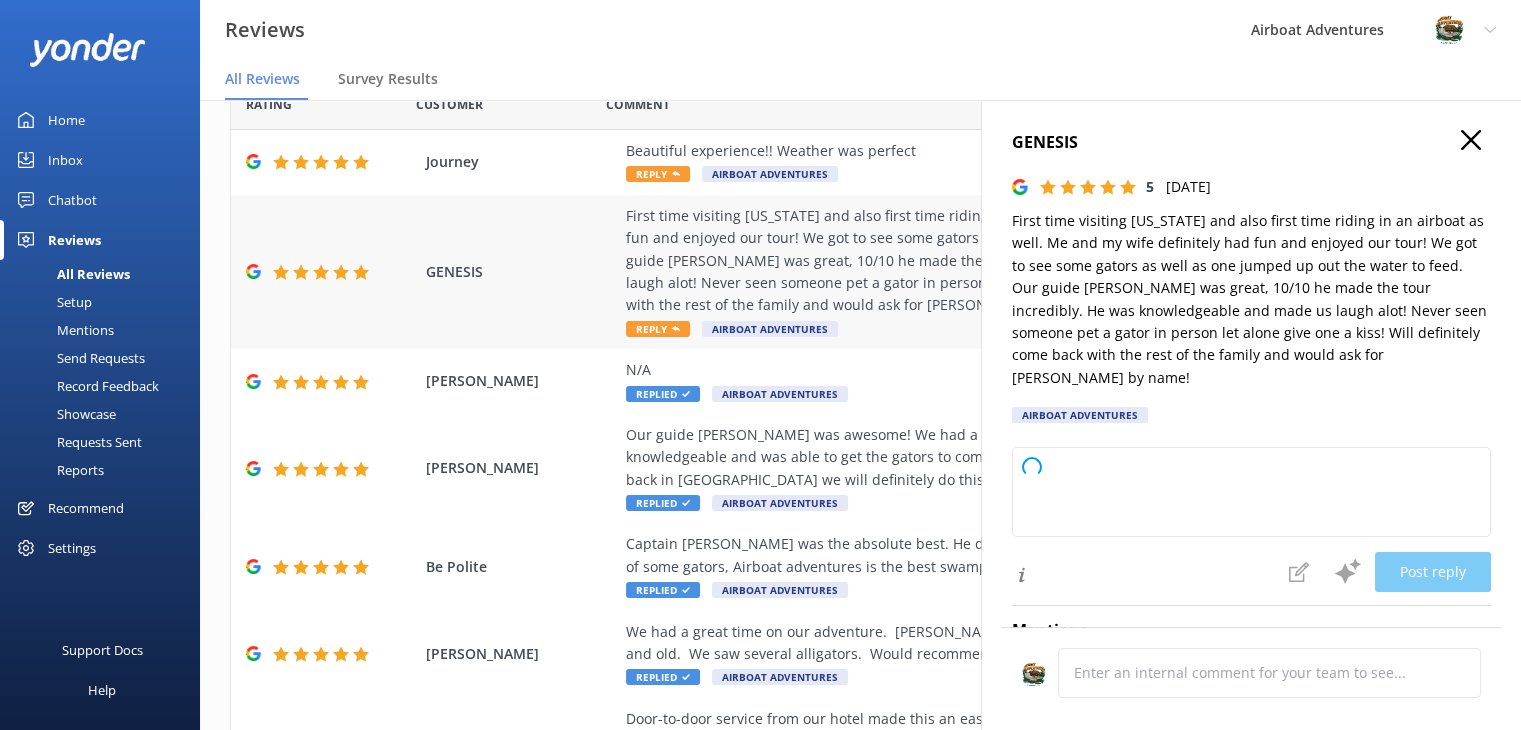 type on "Thank you so much for your wonderful review! We're thrilled you and your wife had such a memorable first airboat experience with us and enjoyed [PERSON_NAME]'s tour. We’ll be sure to pass along your kind words to him. We look forward to welcoming you and your family next time—[PERSON_NAME] will be ready!" 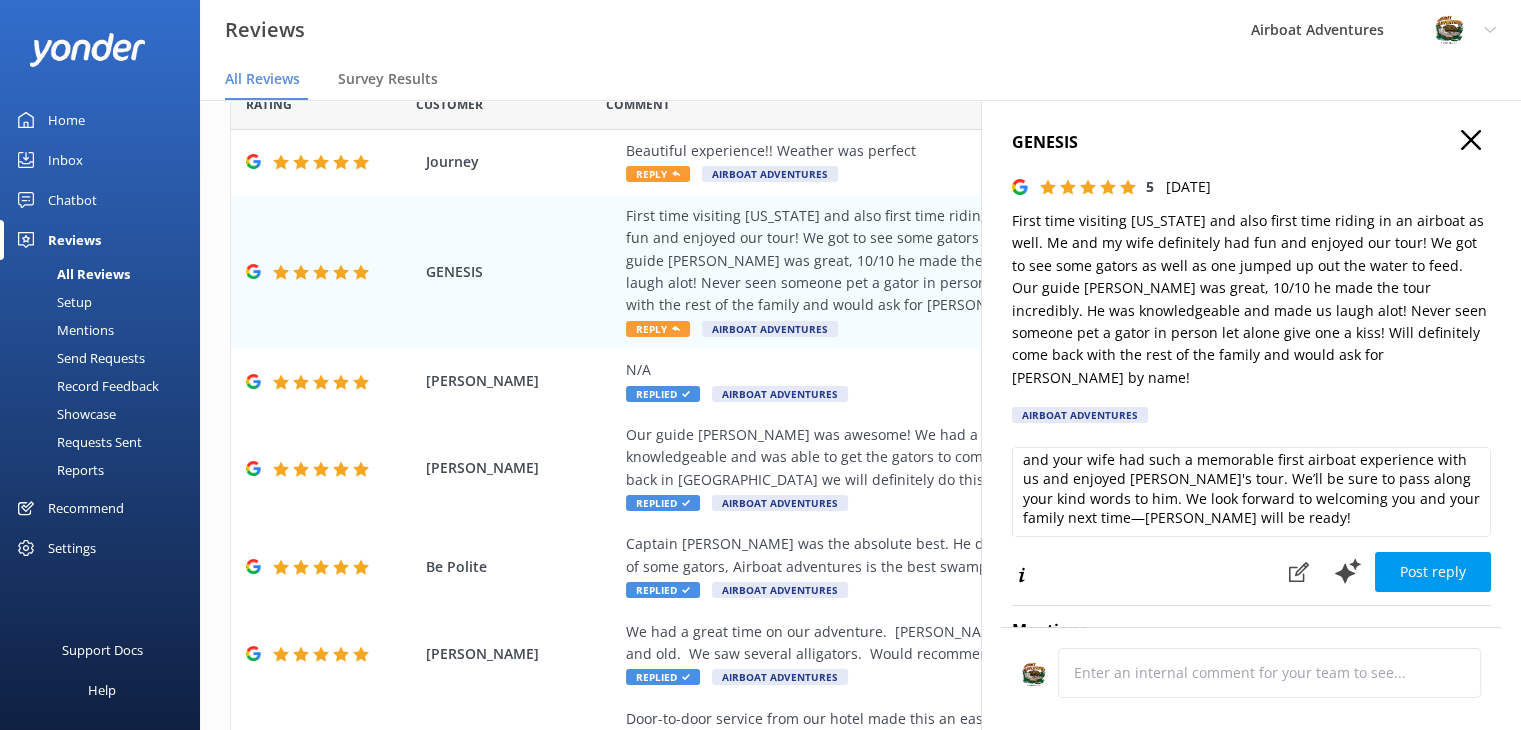 scroll, scrollTop: 29, scrollLeft: 0, axis: vertical 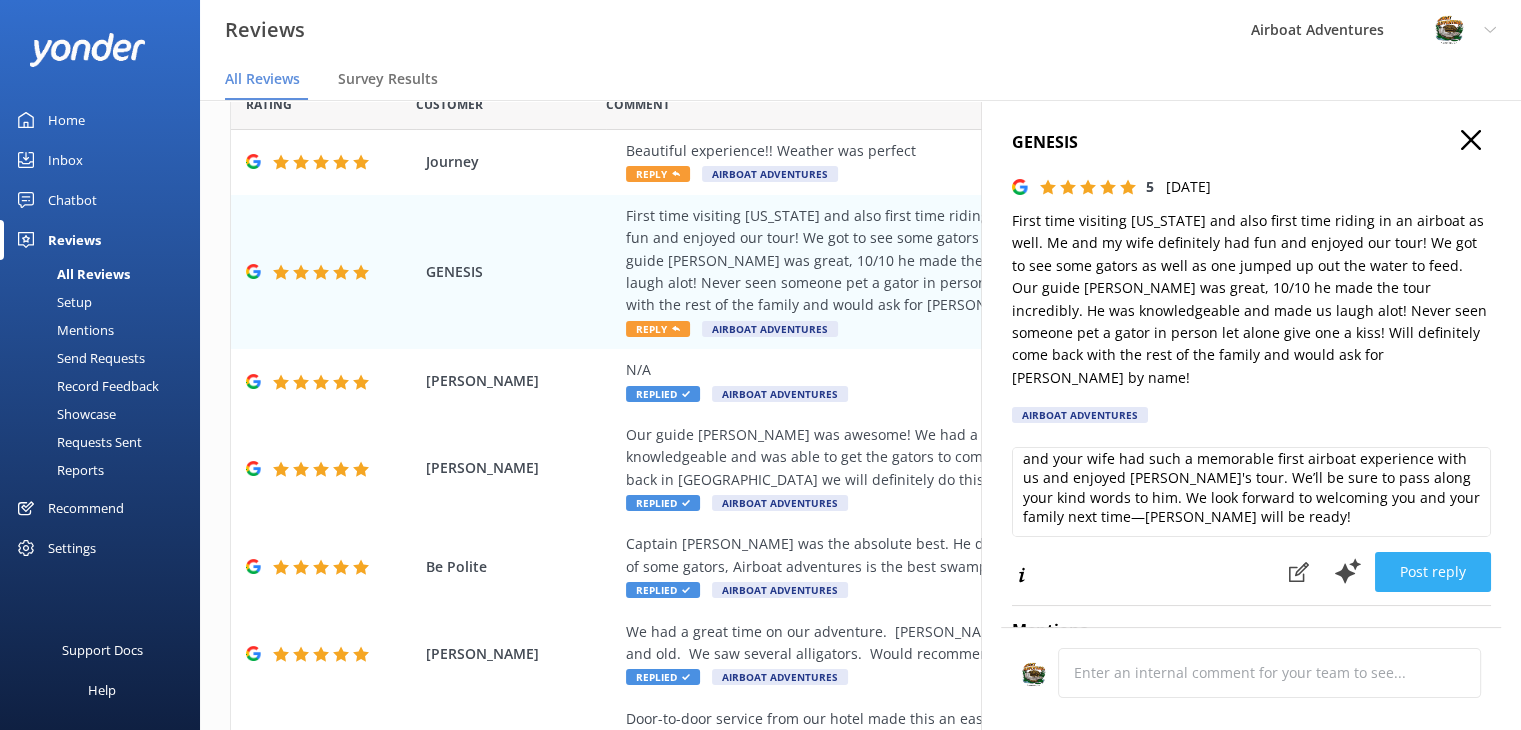 click on "Post reply" at bounding box center [1433, 572] 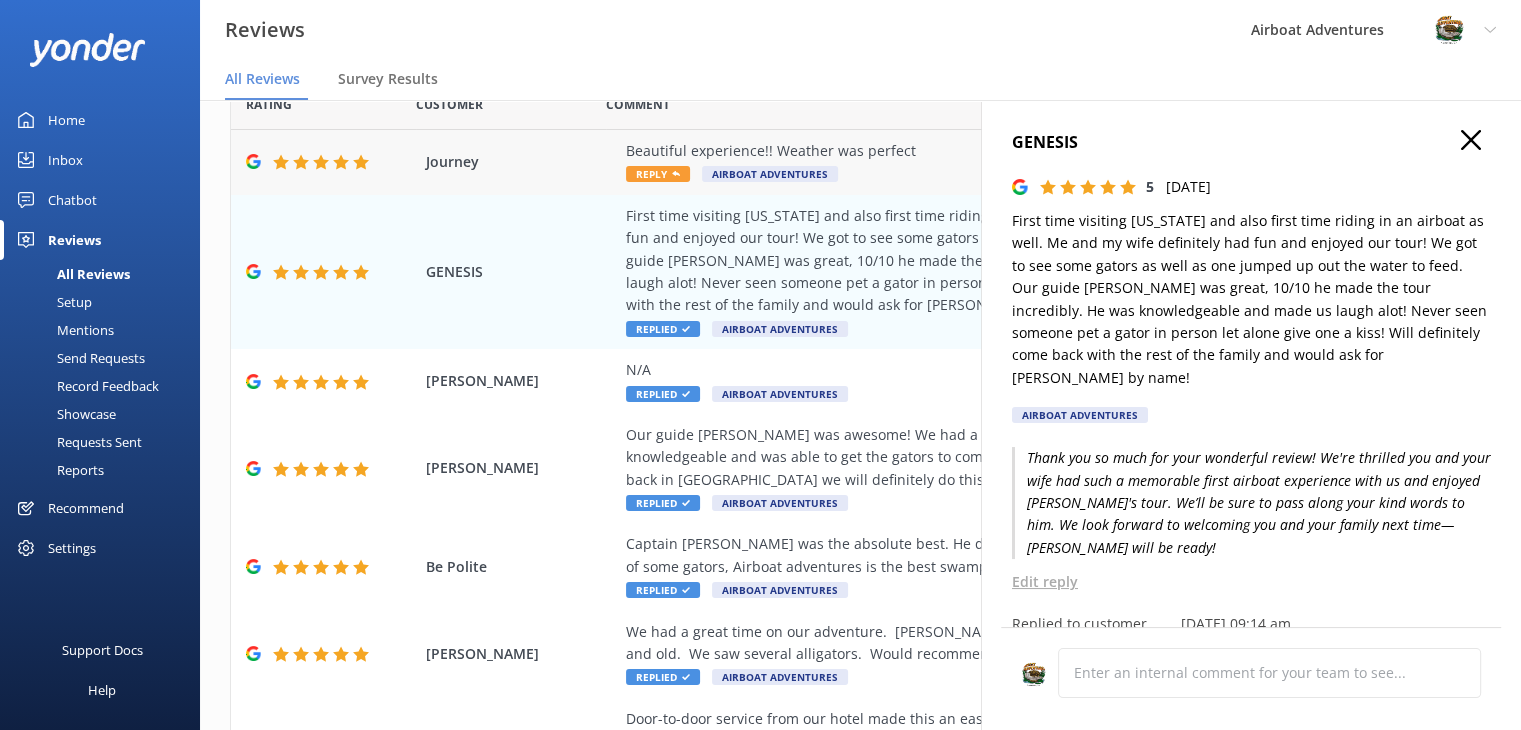 click on "Beautiful experience!! Weather was perfect Reply Airboat Adventures" at bounding box center [990, 162] 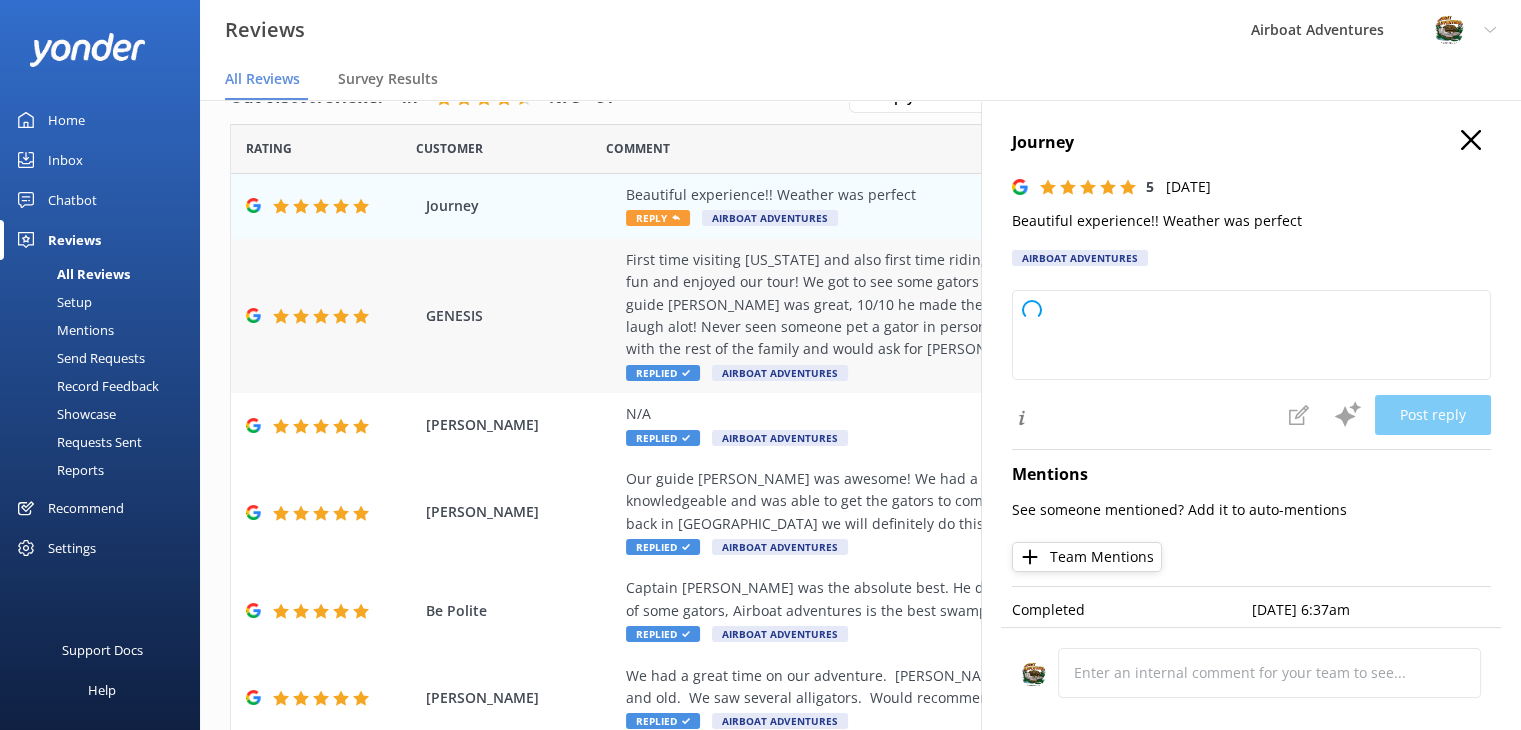 scroll, scrollTop: 48, scrollLeft: 0, axis: vertical 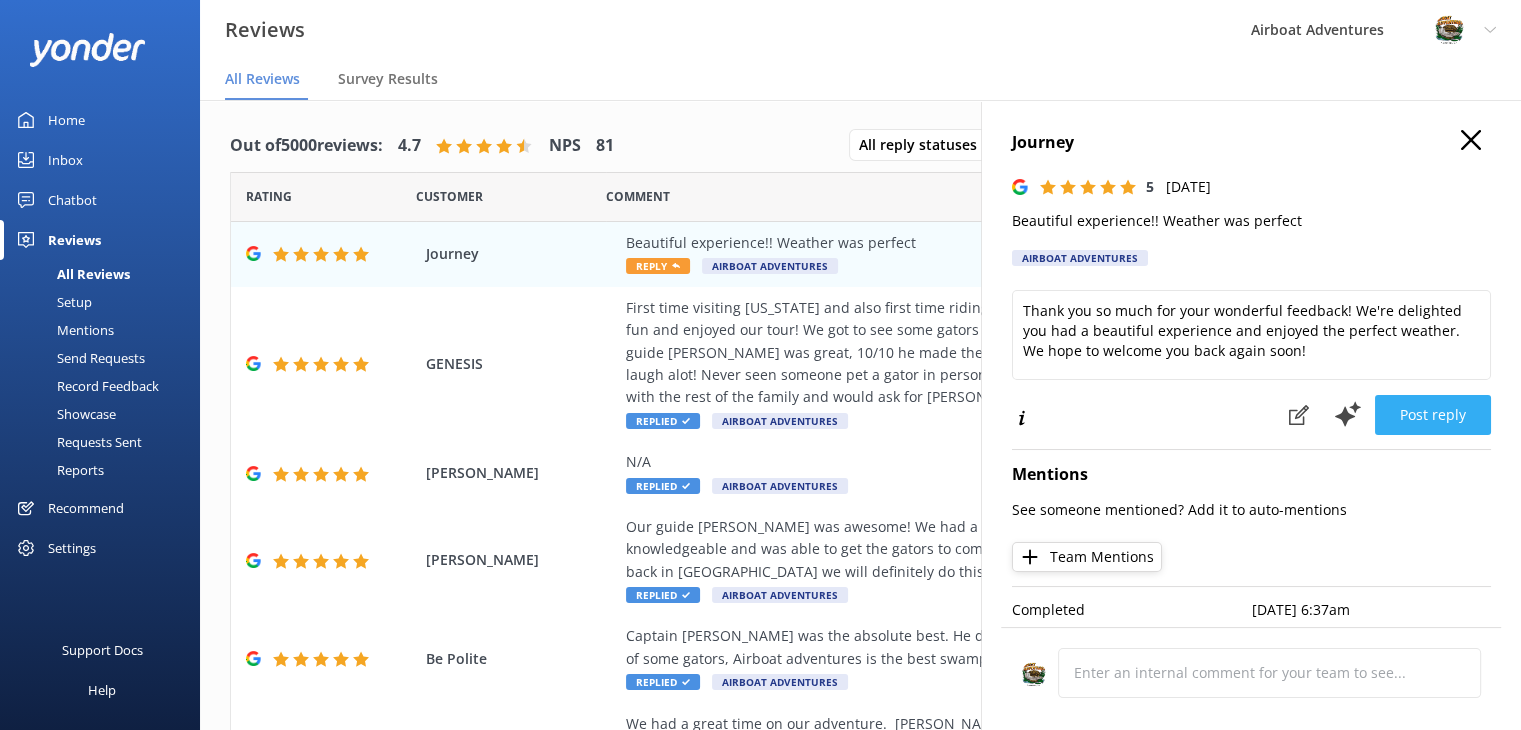 click on "Post reply" at bounding box center (1433, 415) 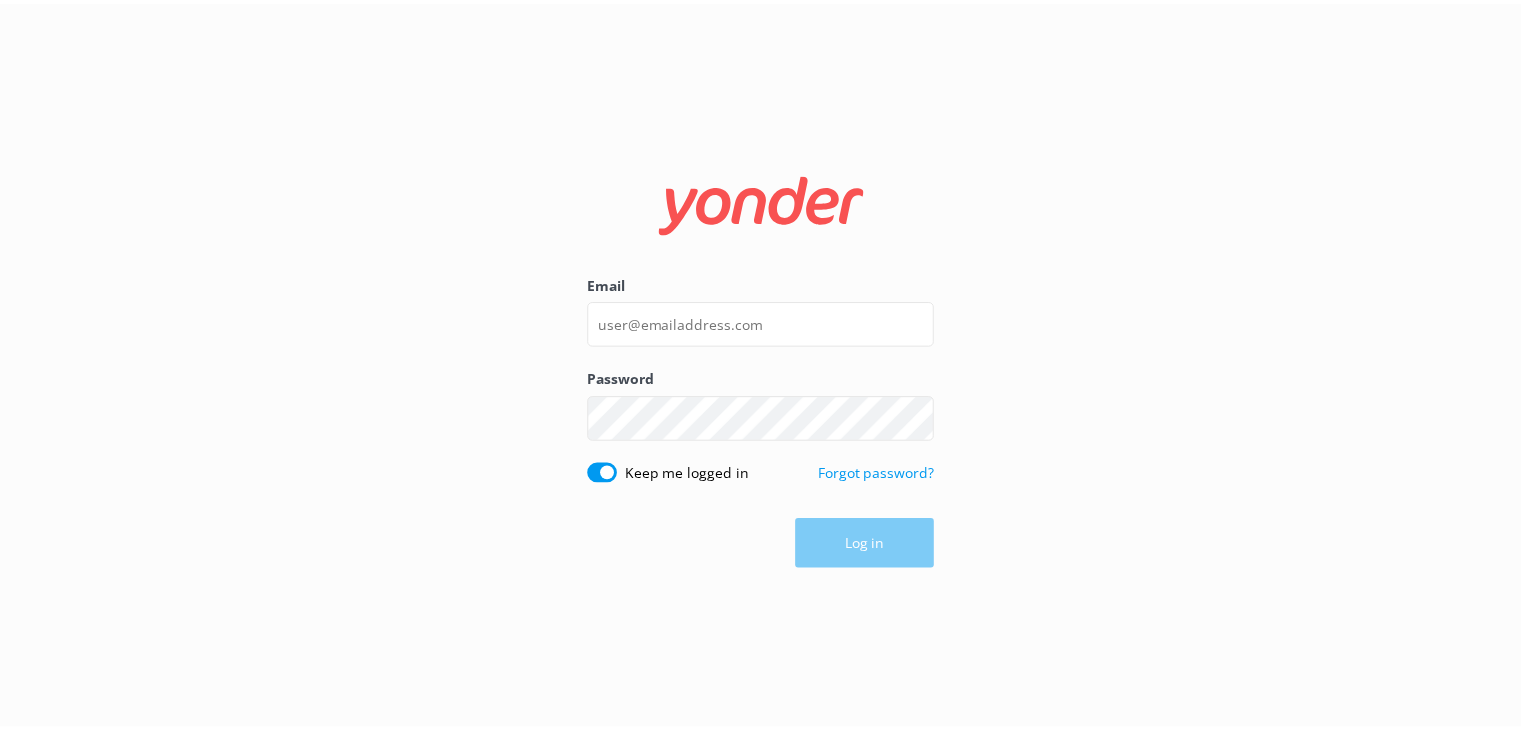 scroll, scrollTop: 0, scrollLeft: 0, axis: both 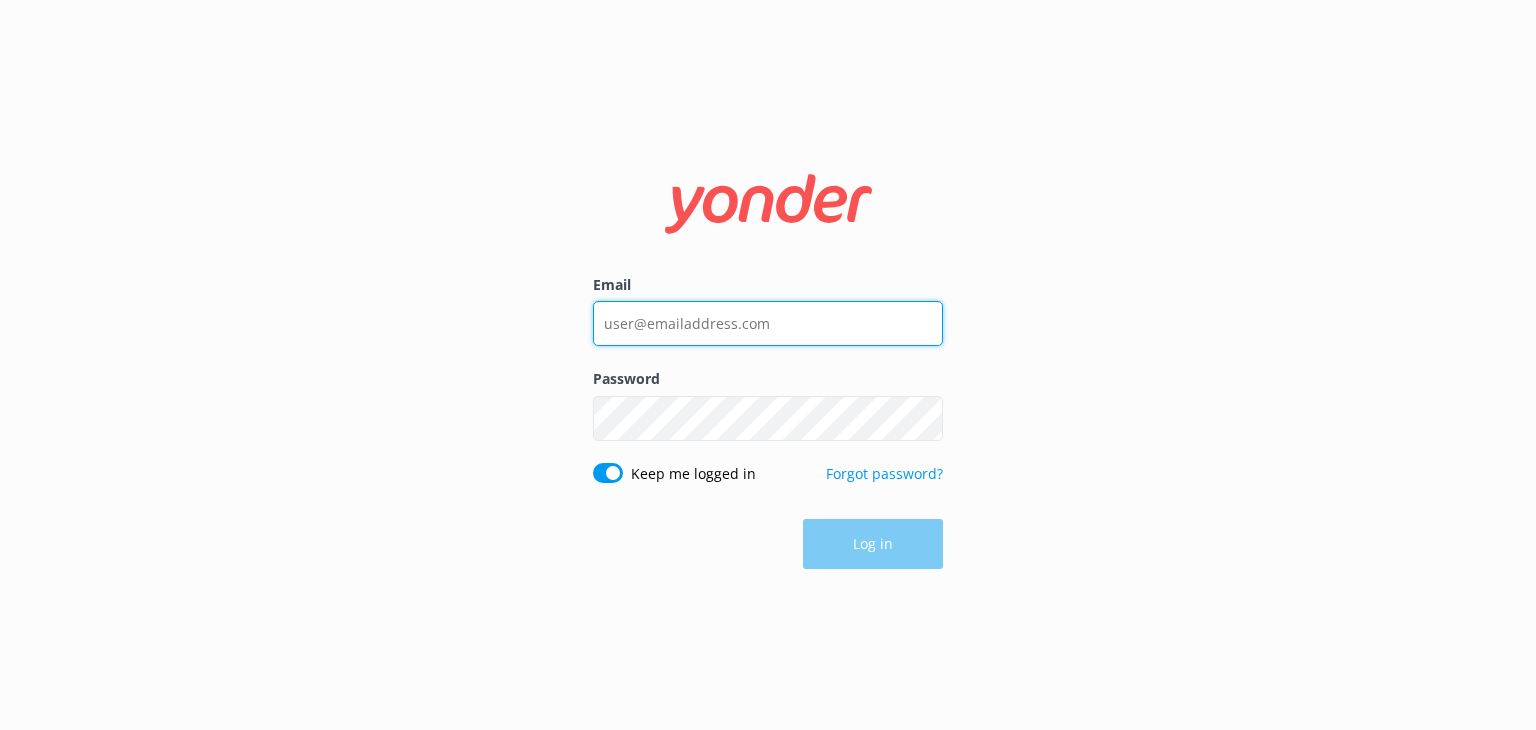 type on "[EMAIL_ADDRESS][DOMAIN_NAME]" 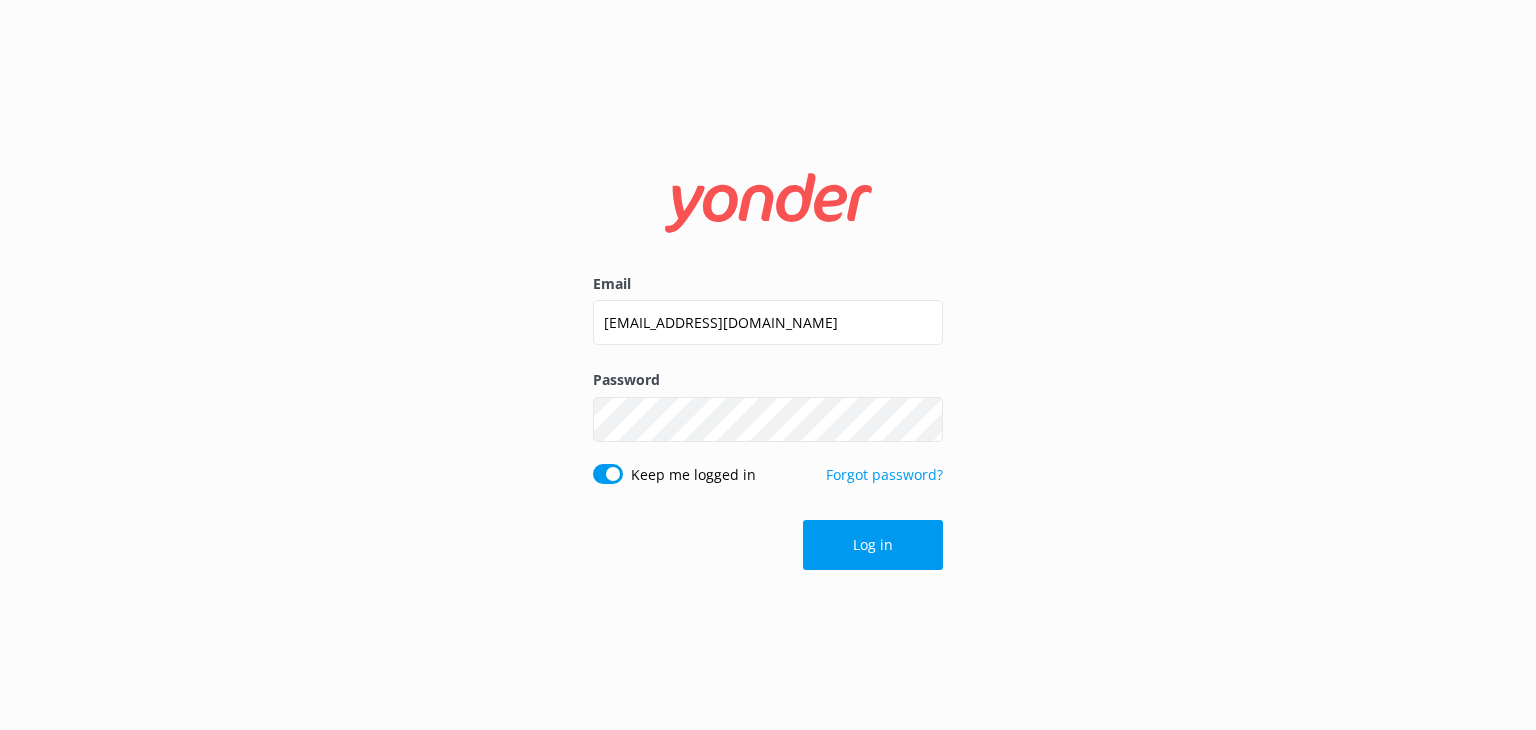 click on "Log in" at bounding box center [768, 545] 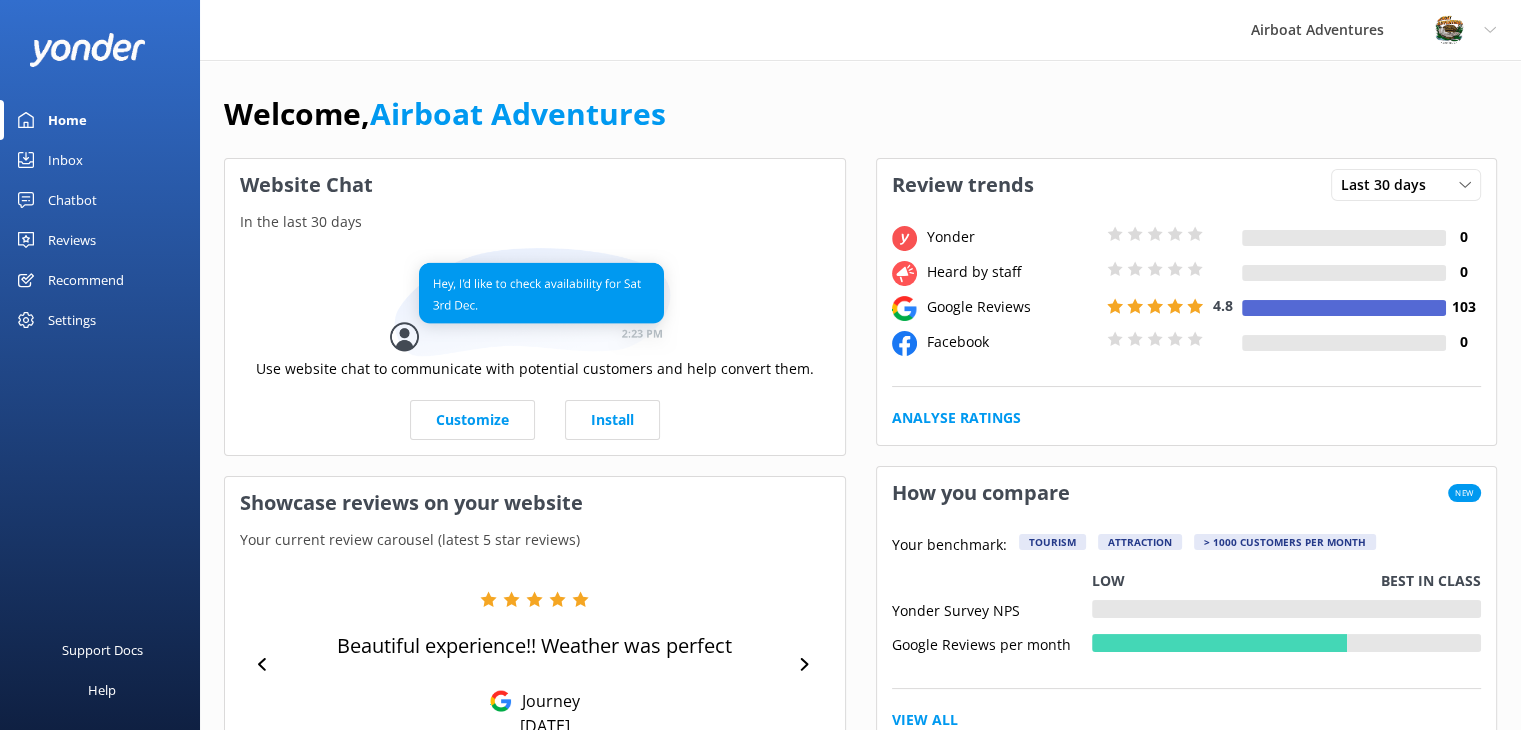 click on "Reviews" at bounding box center [72, 240] 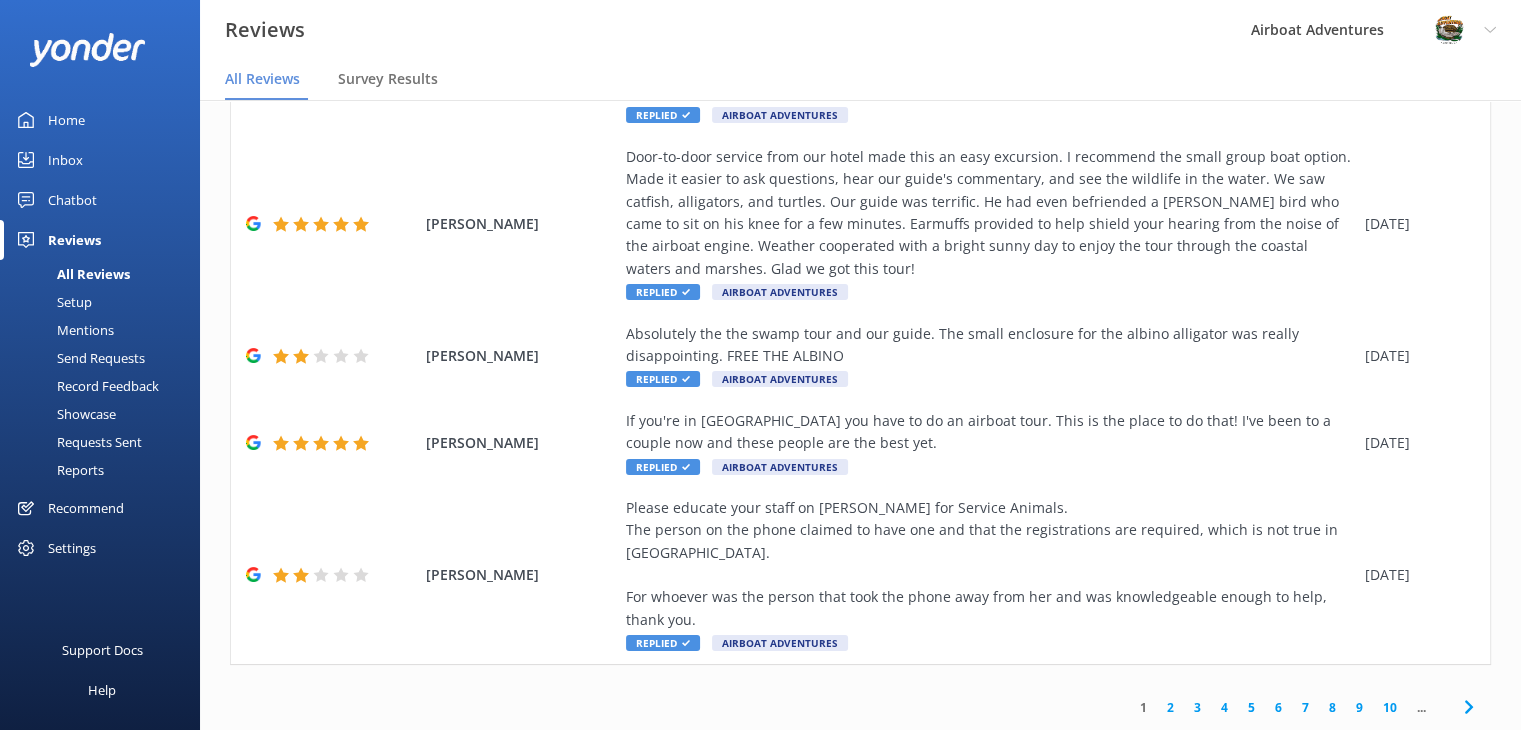 scroll, scrollTop: 653, scrollLeft: 0, axis: vertical 